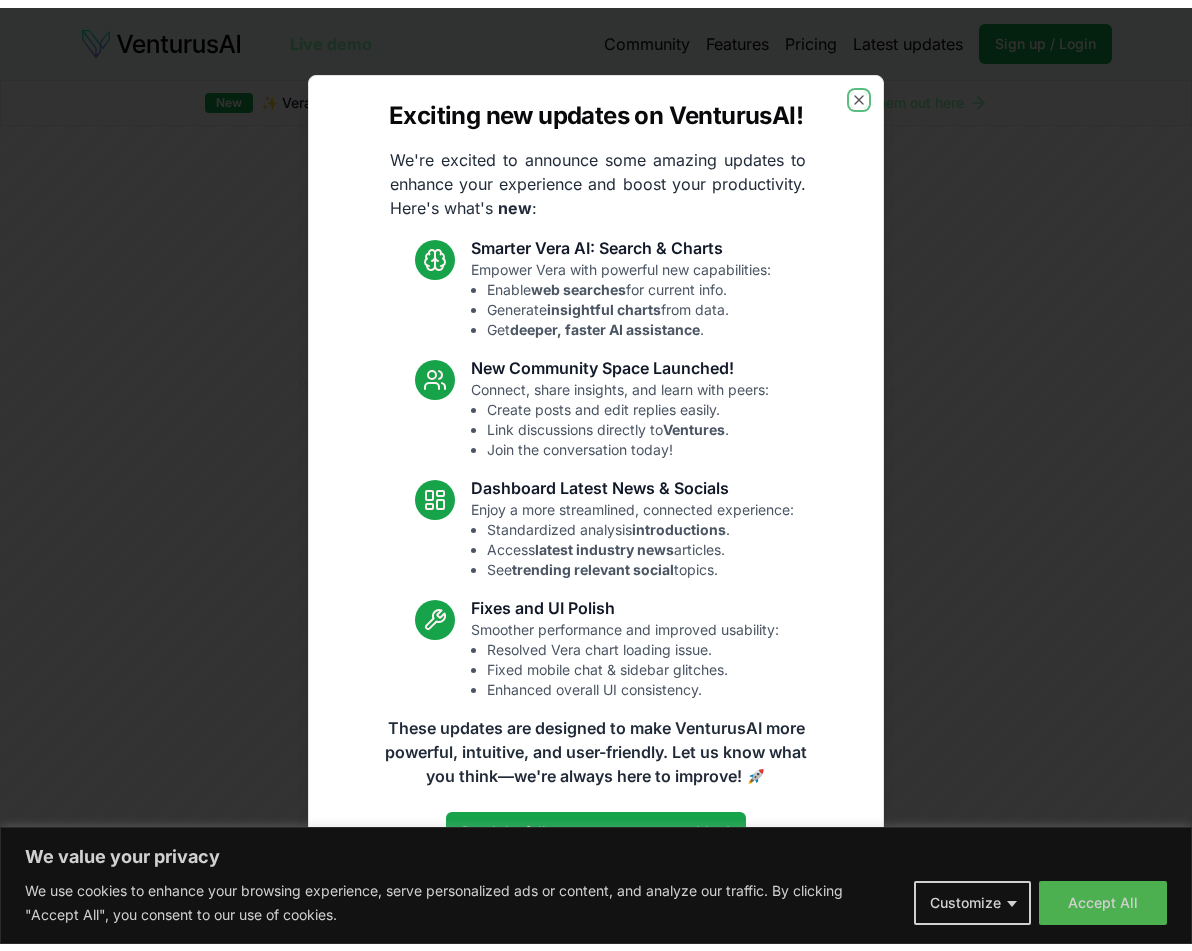scroll, scrollTop: 0, scrollLeft: 0, axis: both 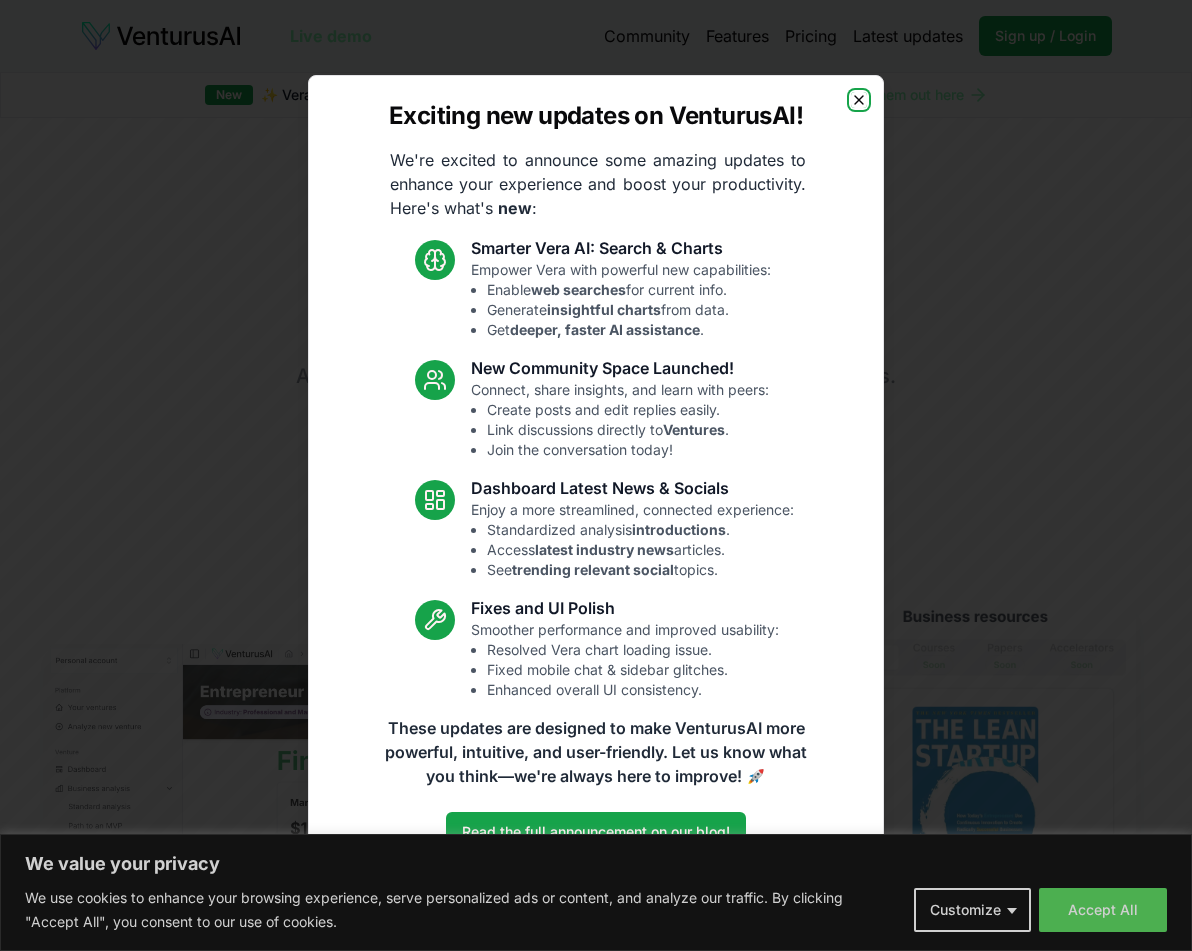 click 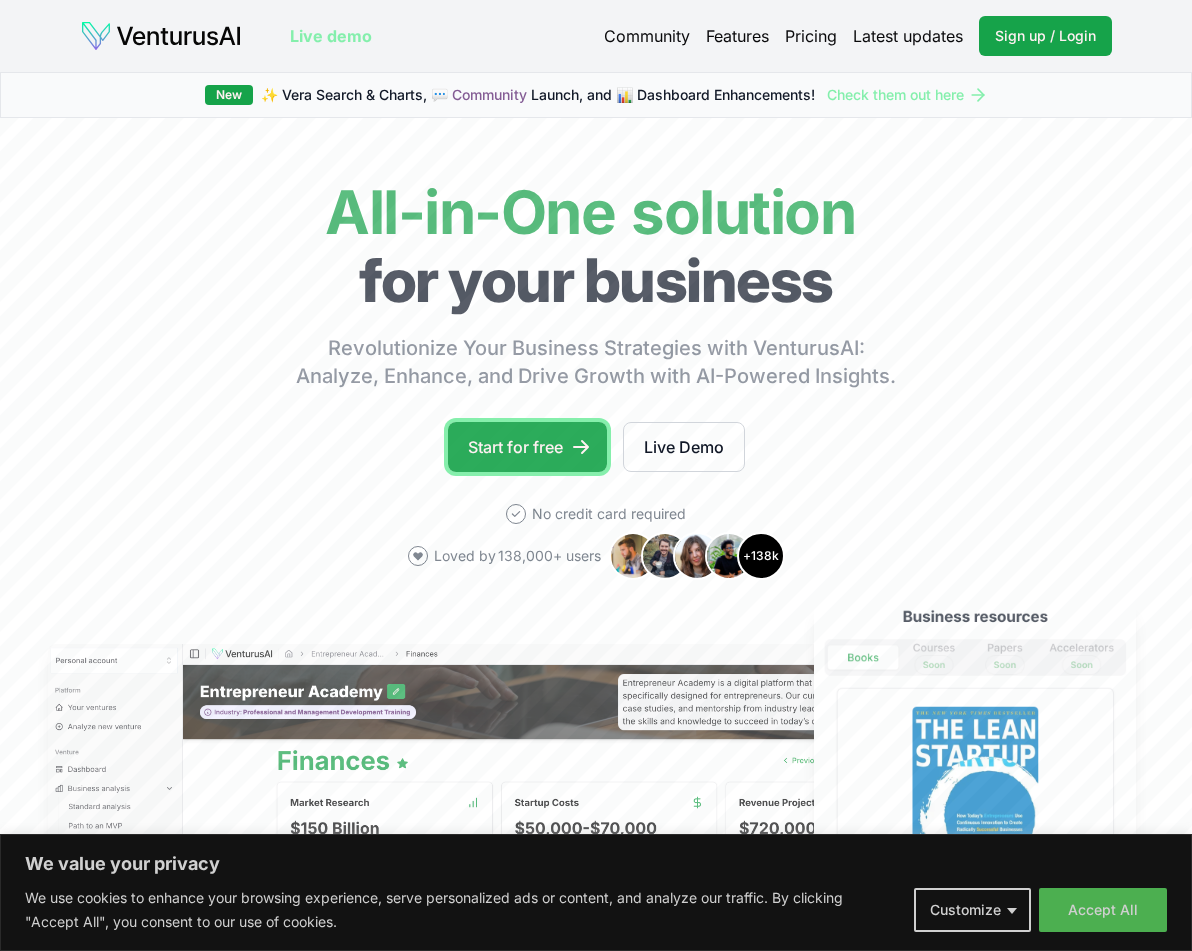 click on "Start for free" at bounding box center [527, 447] 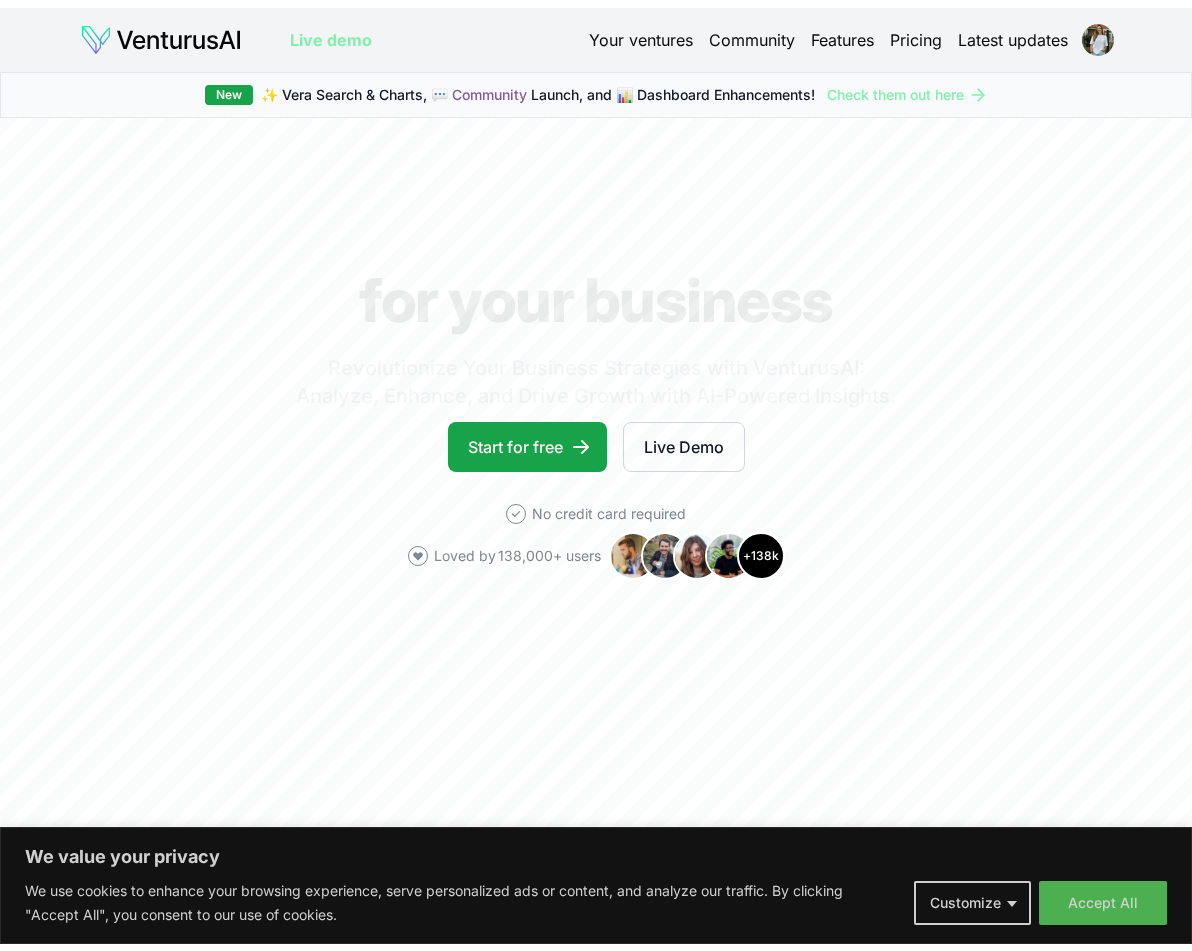scroll, scrollTop: 0, scrollLeft: 0, axis: both 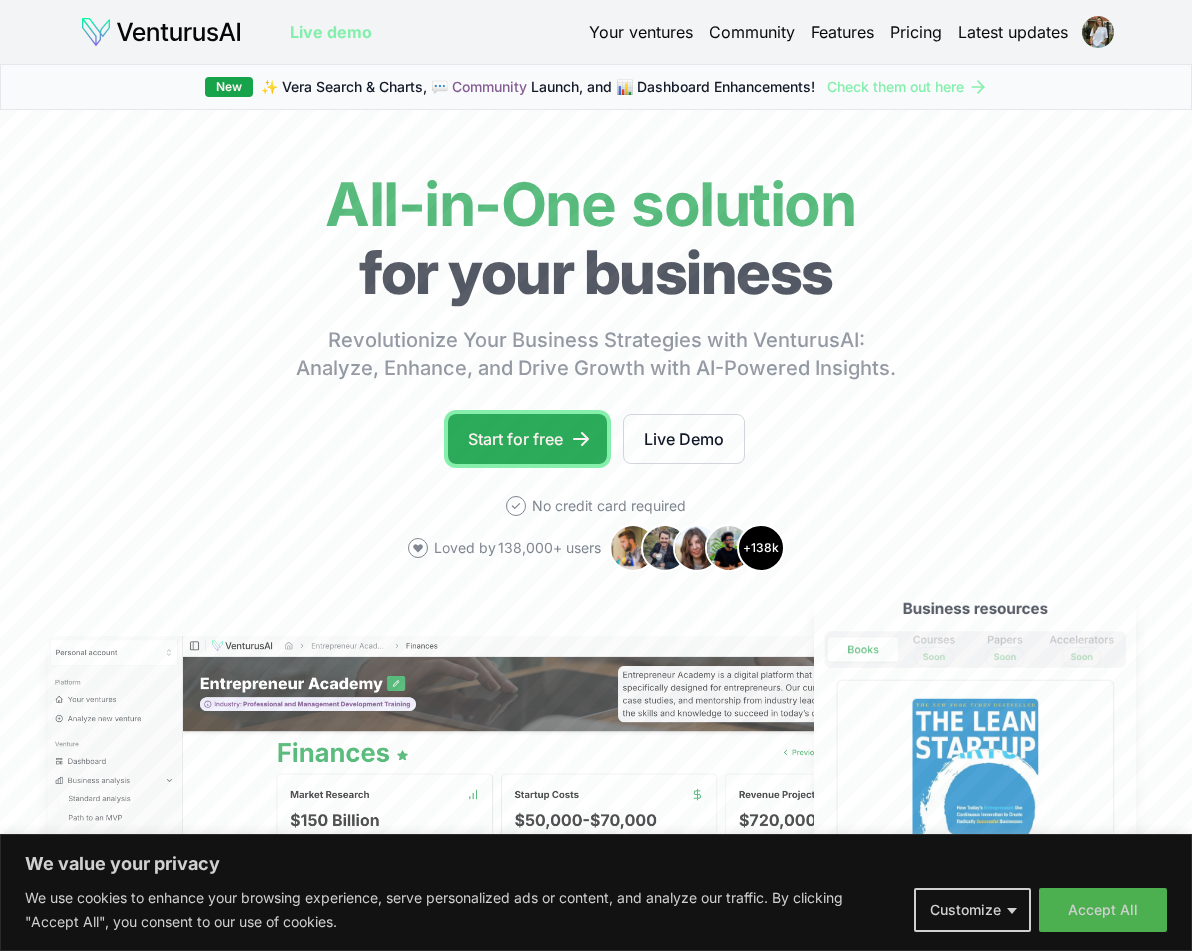 click on "Start for free" at bounding box center (527, 439) 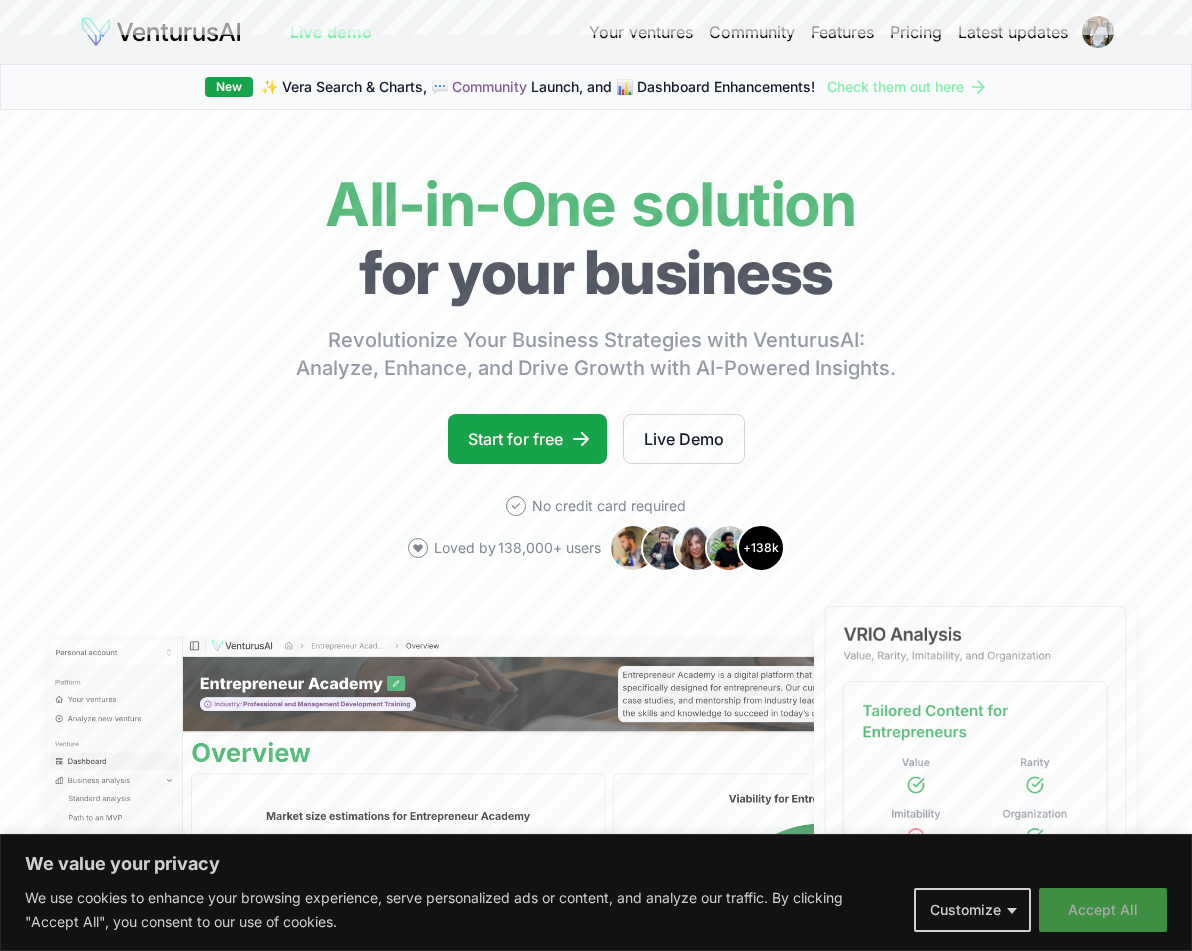 click on "Accept All" at bounding box center [1103, 910] 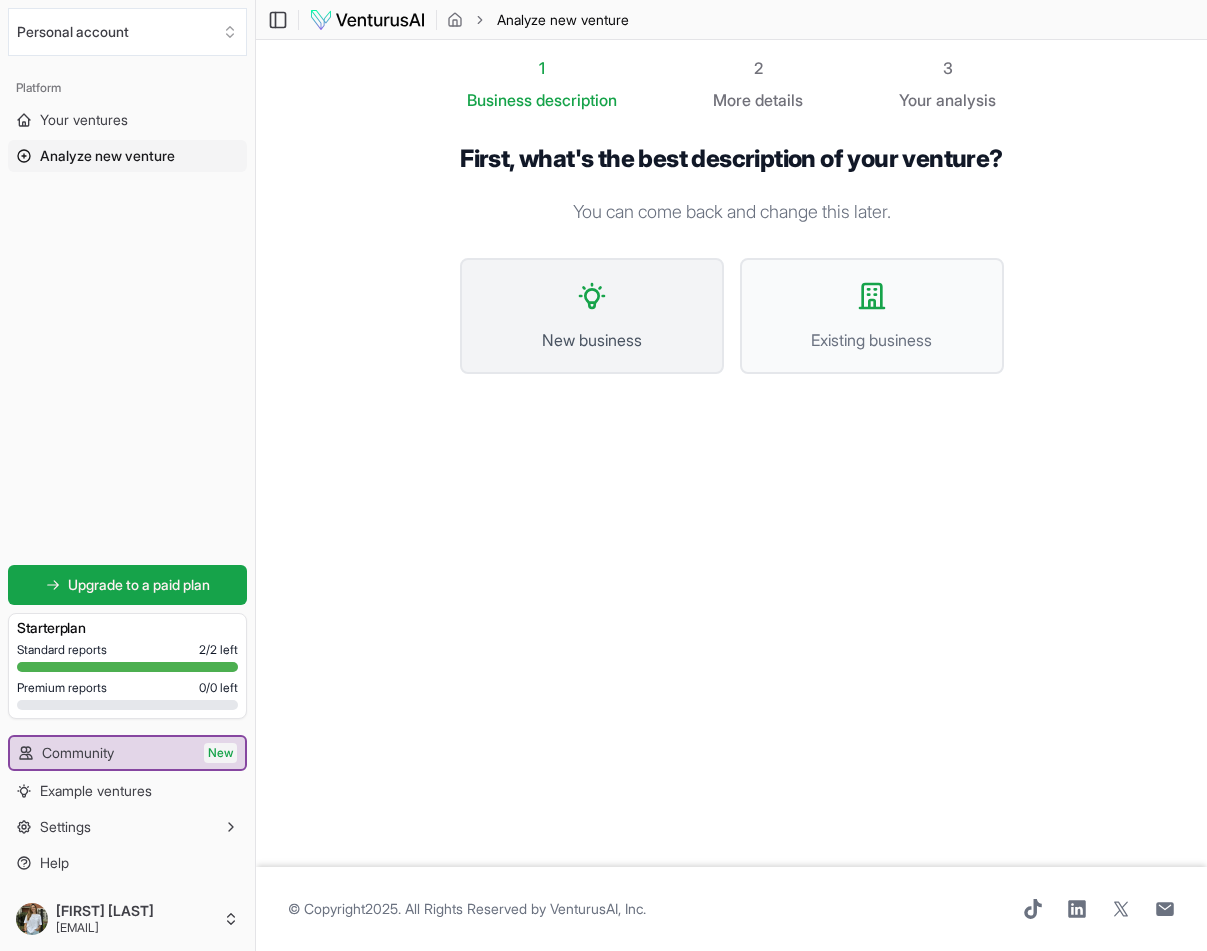 click on "New business" at bounding box center (592, 340) 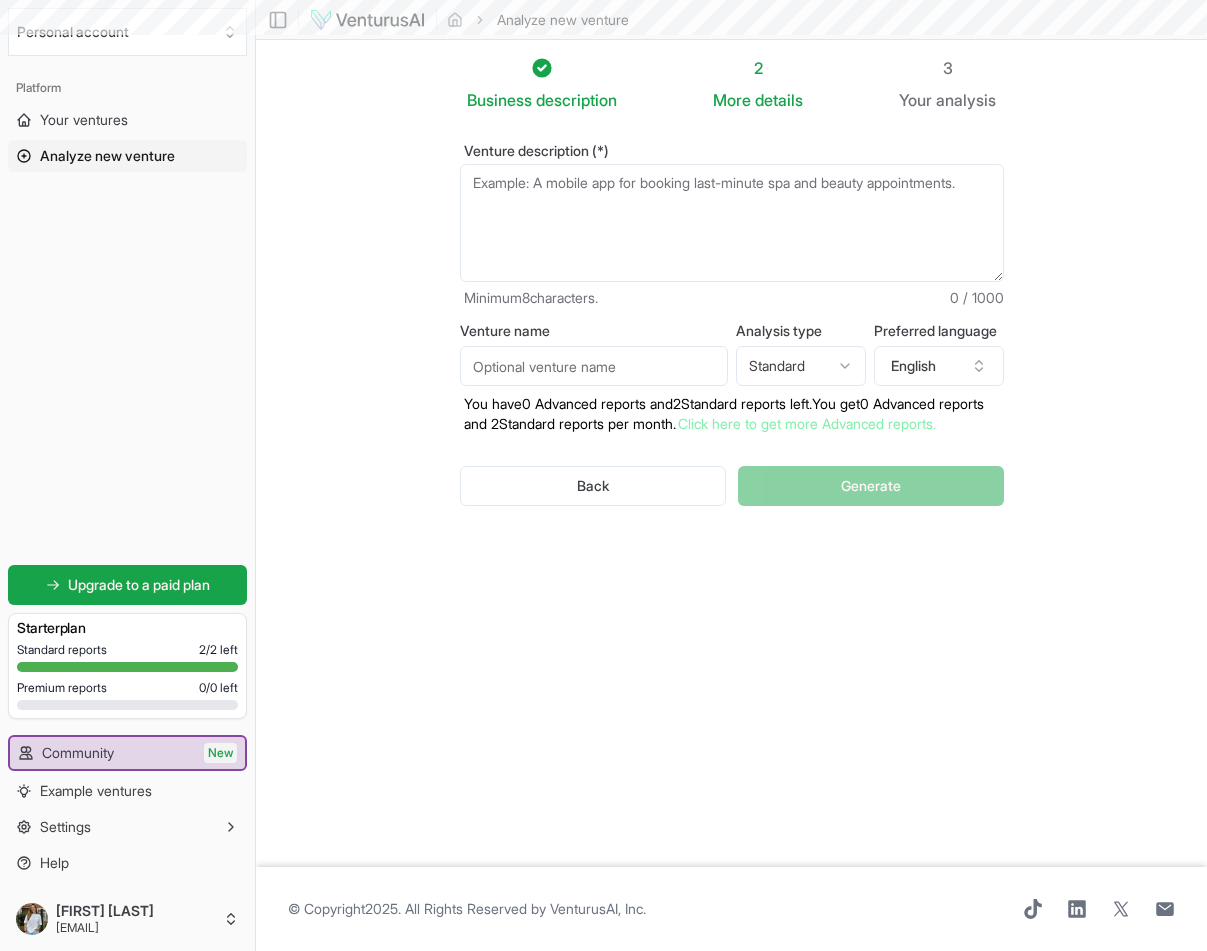 click on "Venture description (*)" at bounding box center [732, 223] 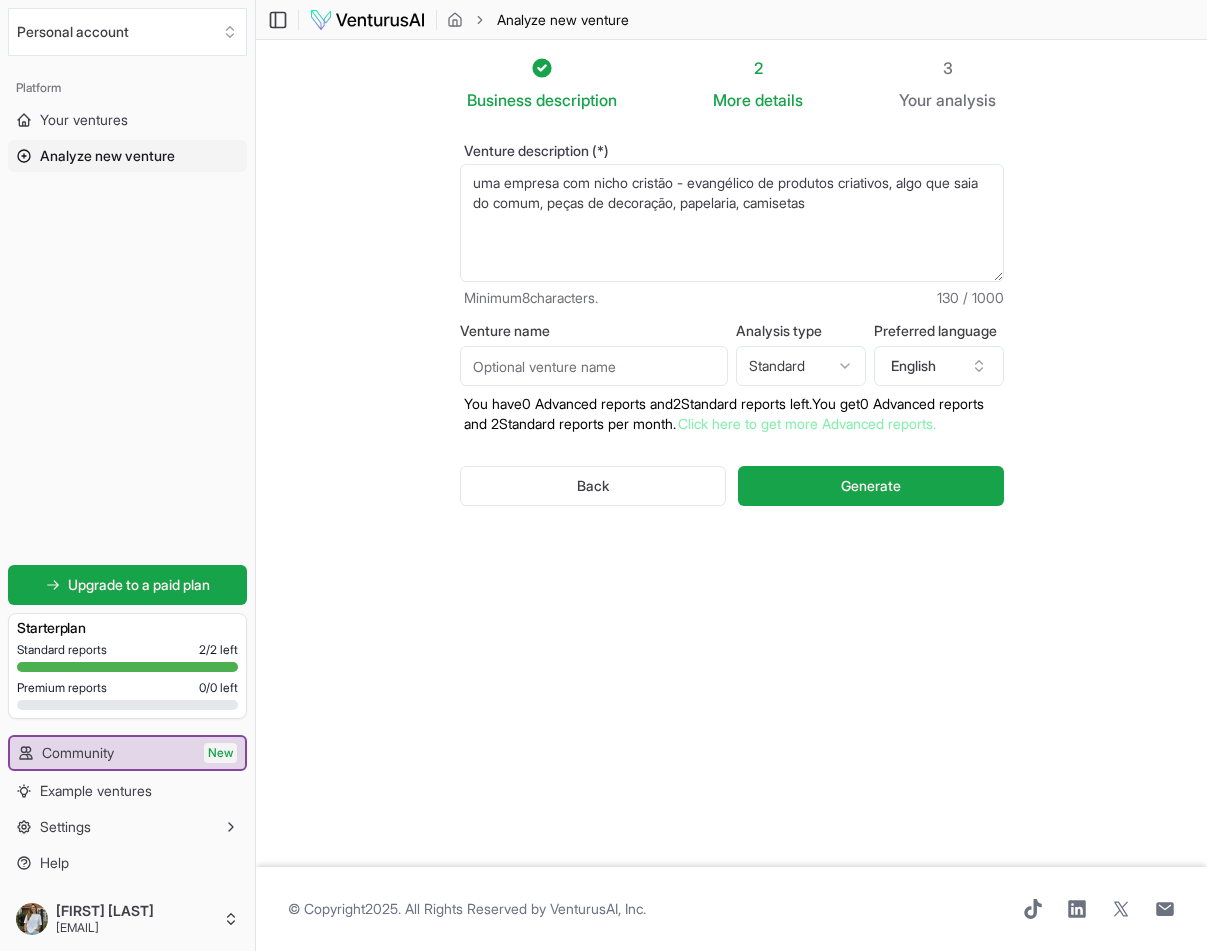 click on "uma empresa com nicho cristão - evangélico de produtos criativos, algo que saia do comum, peças de decoração, papelaria, camisetas" at bounding box center (732, 223) 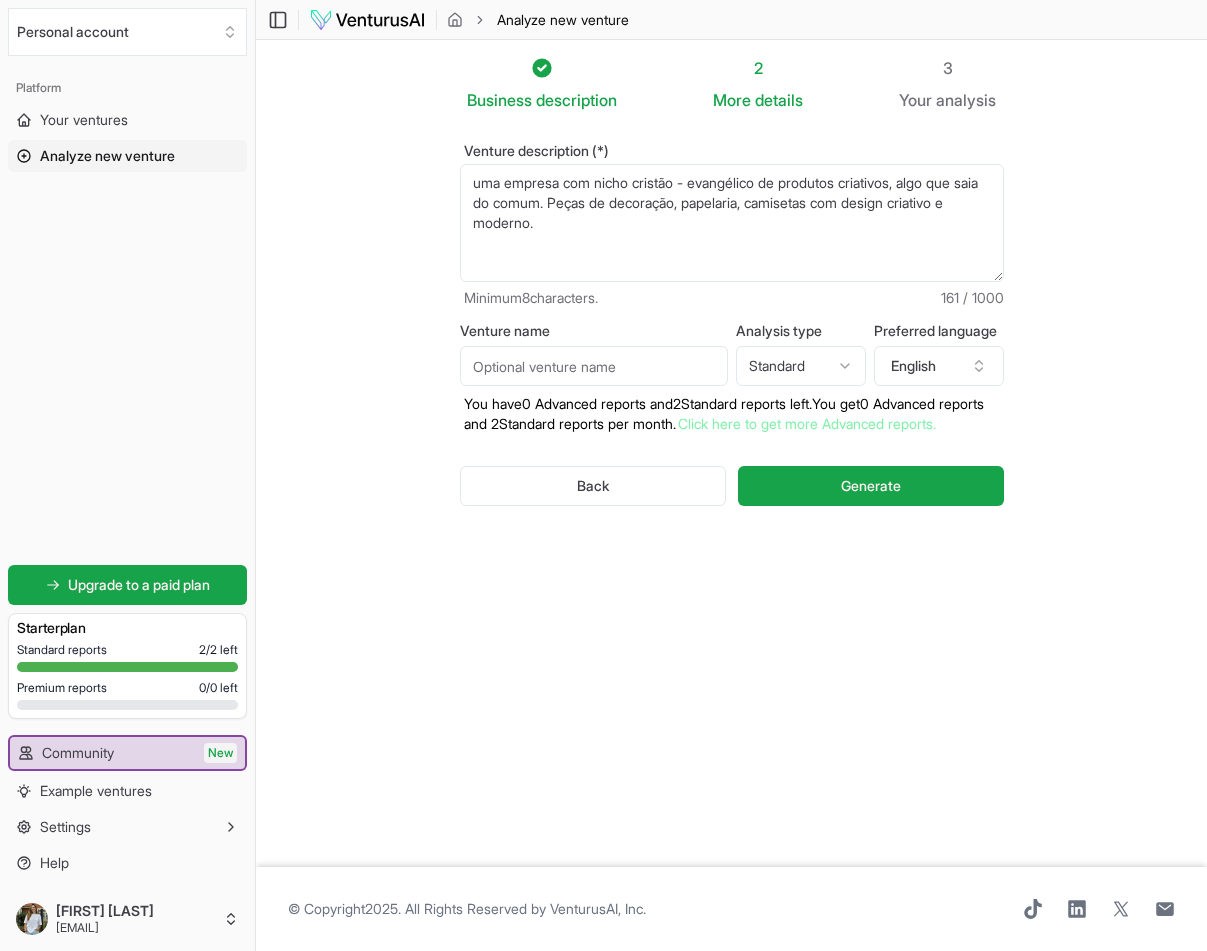 type on "uma empresa com nicho cristão - evangélico de produtos criativos, algo que saia do comum. Peças de decoração, papelaria, camisetas com design criativo e moderno." 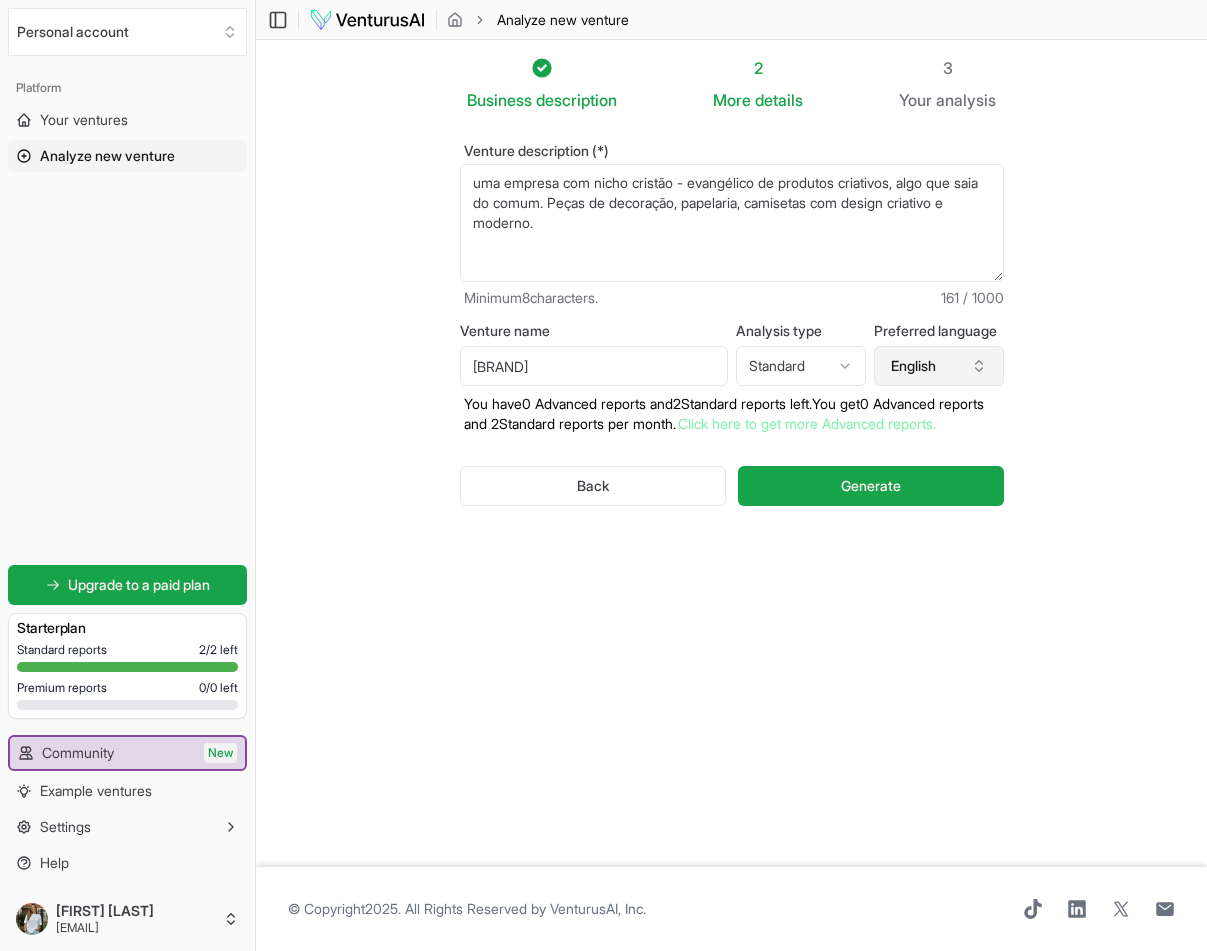 type on "[BRAND]" 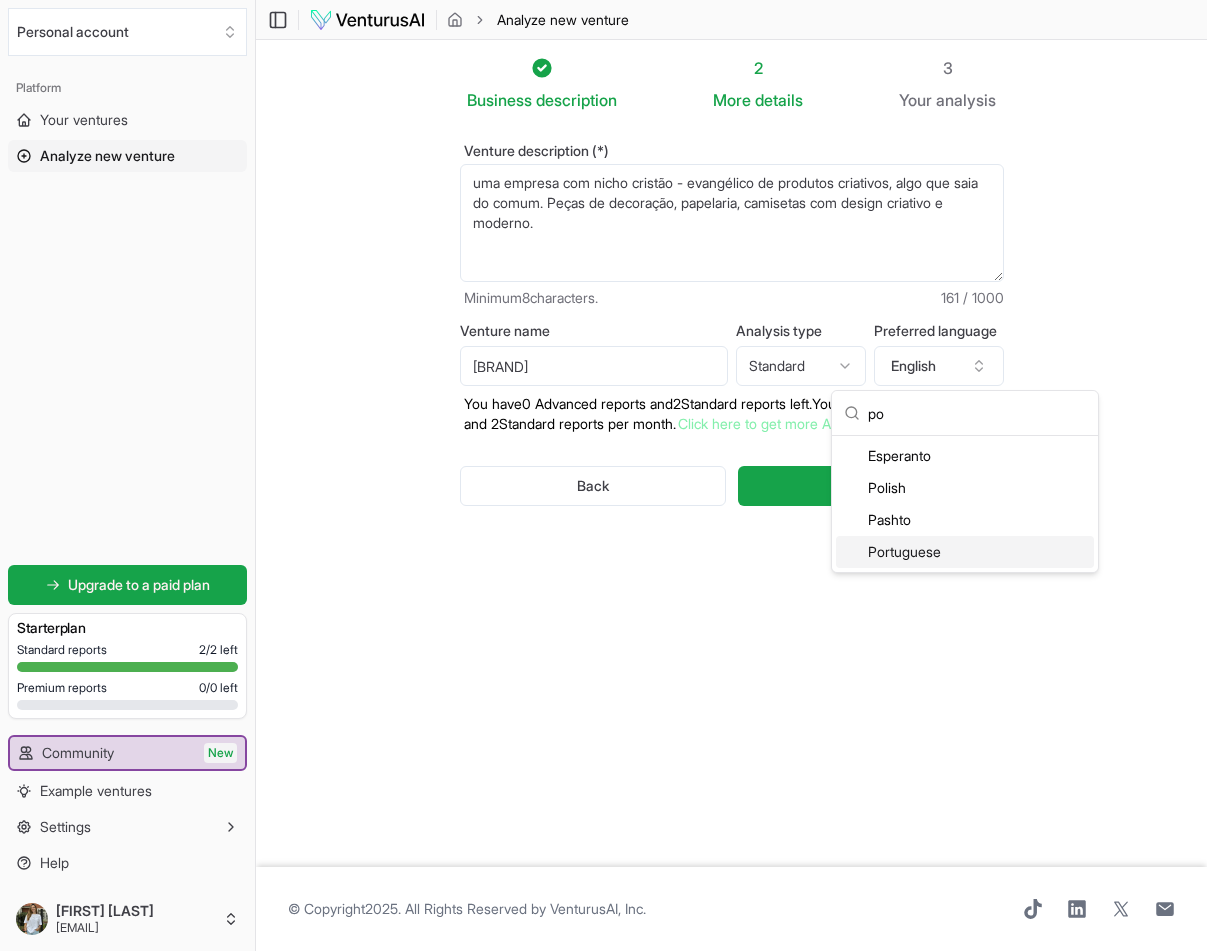 type on "po" 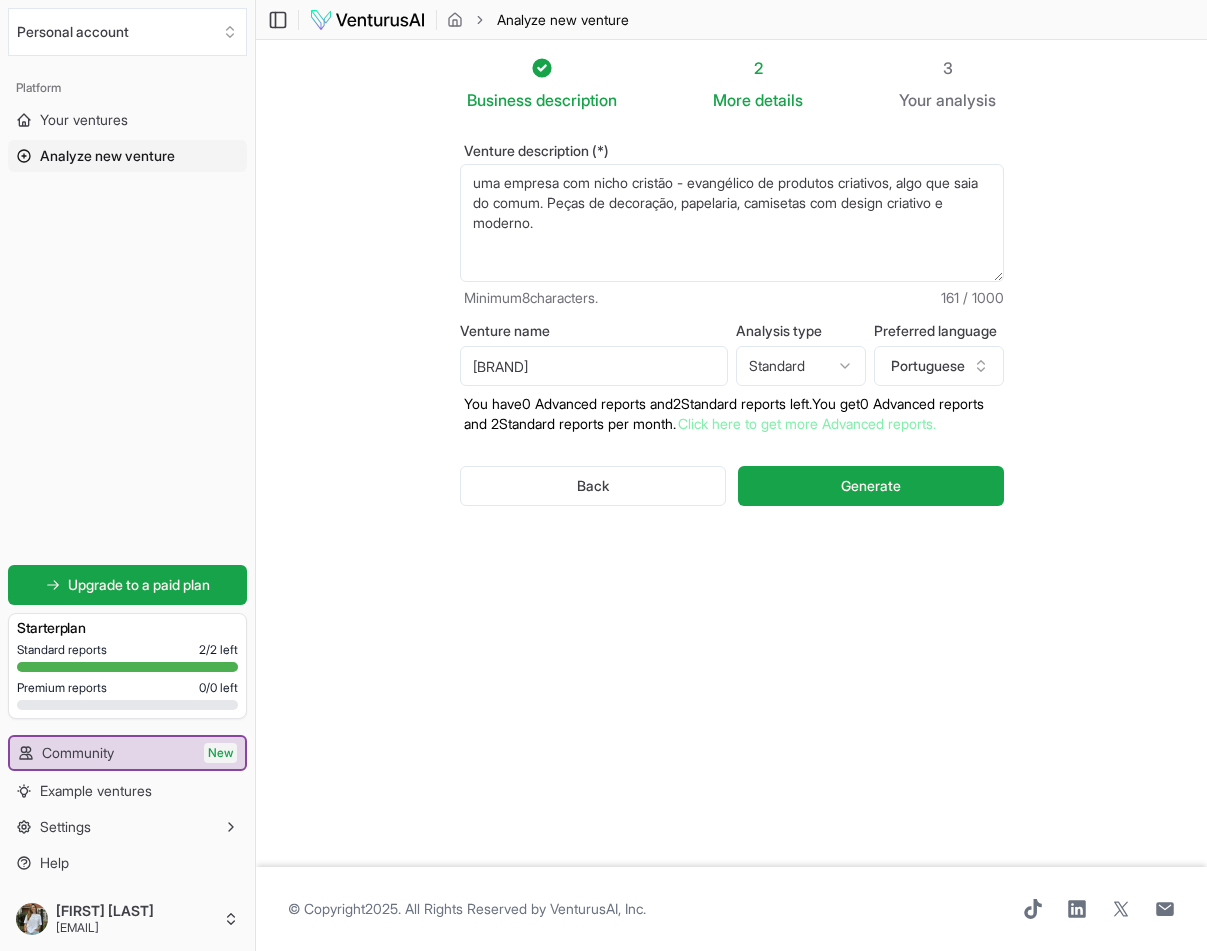 click on "We value your privacy We use cookies to enhance your browsing experience, serve personalized ads or content, and analyze our traffic. By clicking "Accept All", you consent to our use of cookies. Customize    Accept All Customize Consent Preferences   We use cookies to help you navigate efficiently and perform certain functions. You will find detailed information about all cookies under each consent category below. The cookies that are categorized as "Necessary" are stored on your browser as they are essential for enabling the basic functionalities of the site. ...  Show more Necessary Always Active Necessary cookies are required to enable the basic features of this site, such as providing secure log-in or adjusting your consent preferences. These cookies do not store any personally identifiable data. Cookie cookieyes-consent Duration 1 year Description Cookie __cf_bm Duration 1 hour Description This cookie, set by Cloudflare, is used to support Cloudflare Bot Management.  Cookie _cfuvid Duration session lidc" at bounding box center (603, 475) 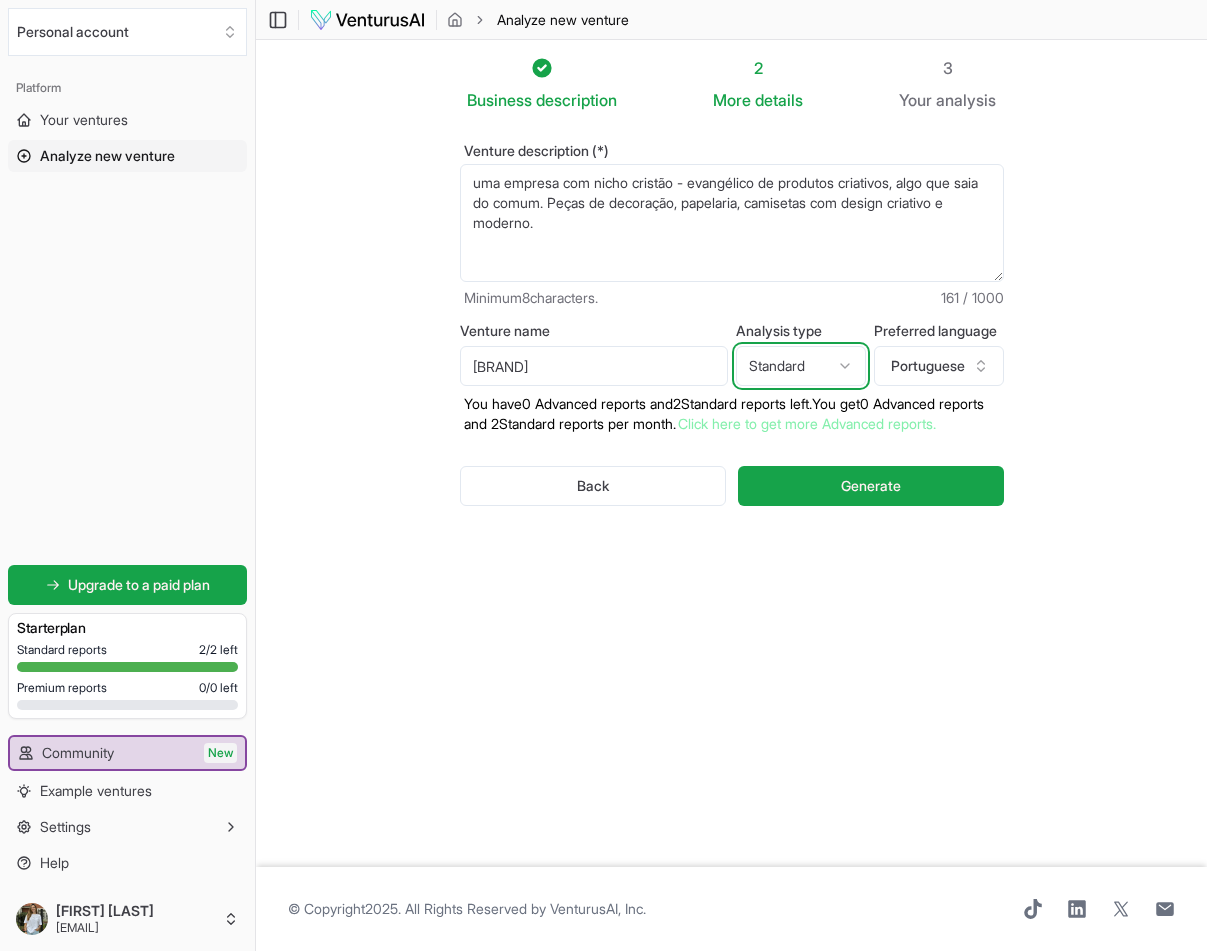 click on "We value your privacy We use cookies to enhance your browsing experience, serve personalized ads or content, and analyze our traffic. By clicking "Accept All", you consent to our use of cookies. Customize    Accept All Customize Consent Preferences   We use cookies to help you navigate efficiently and perform certain functions. You will find detailed information about all cookies under each consent category below. The cookies that are categorized as "Necessary" are stored on your browser as they are essential for enabling the basic functionalities of the site. ...  Show more Necessary Always Active Necessary cookies are required to enable the basic features of this site, such as providing secure log-in or adjusting your consent preferences. These cookies do not store any personally identifiable data. Cookie cookieyes-consent Duration 1 year Description Cookie __cf_bm Duration 1 hour Description This cookie, set by Cloudflare, is used to support Cloudflare Bot Management.  Cookie _cfuvid Duration session lidc" at bounding box center (603, 475) 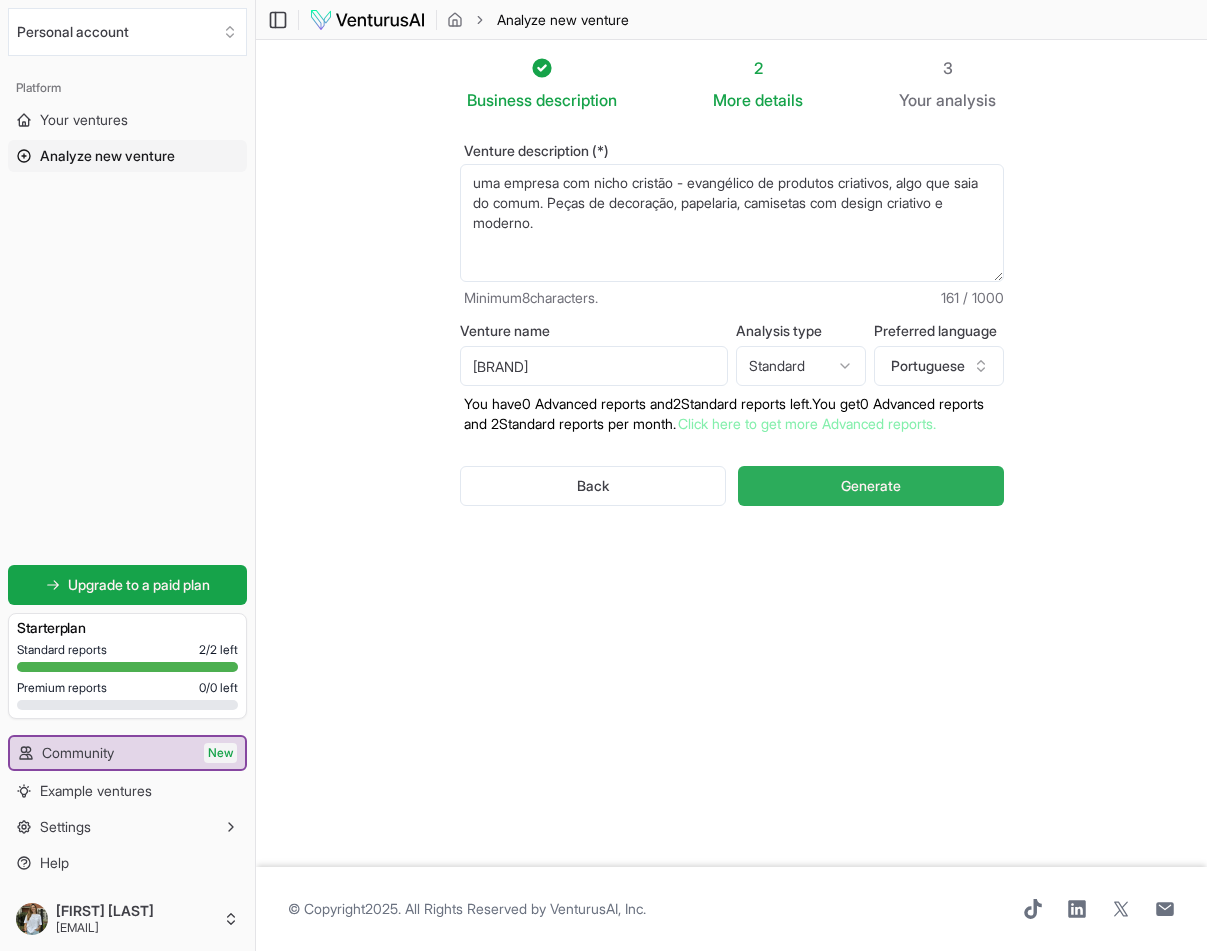 click on "Generate" at bounding box center [870, 486] 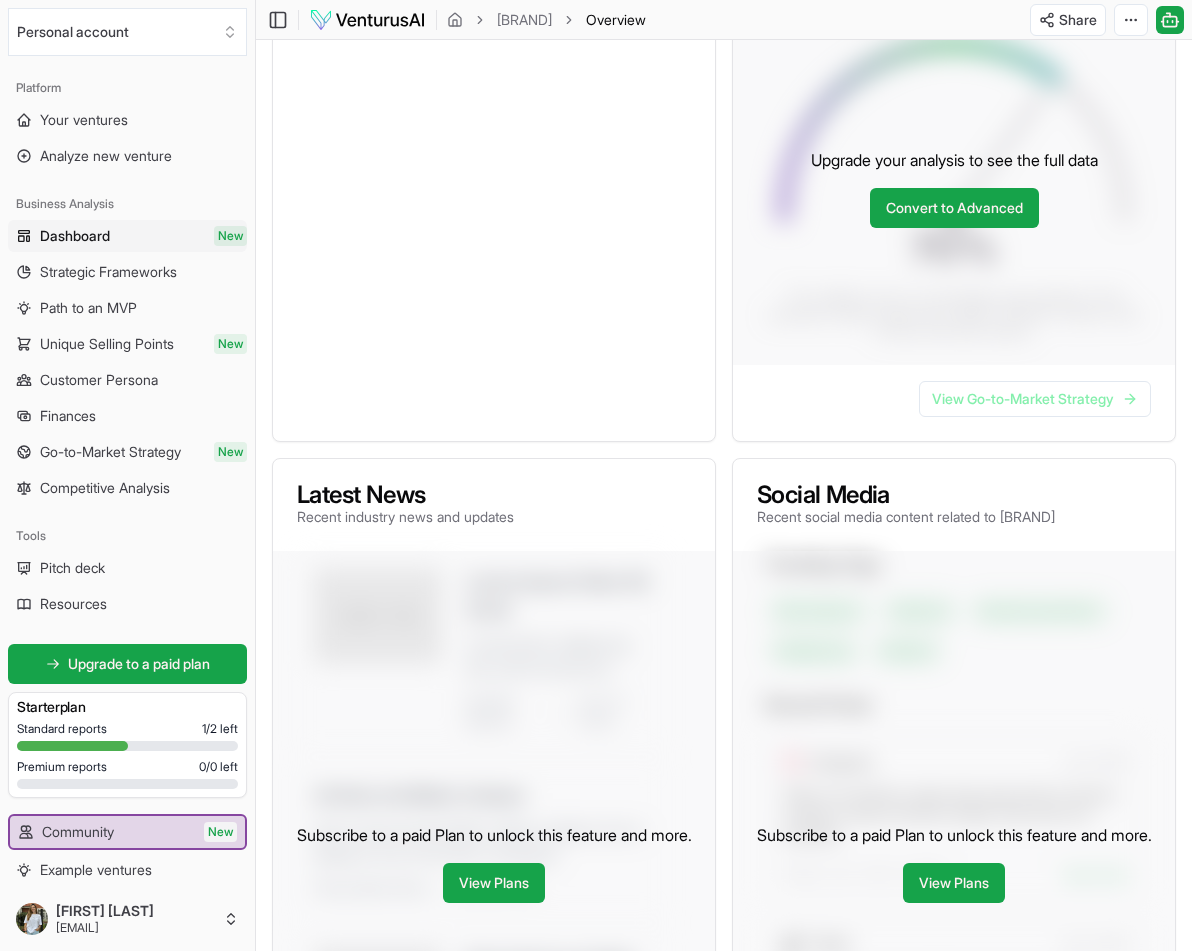 scroll, scrollTop: 0, scrollLeft: 0, axis: both 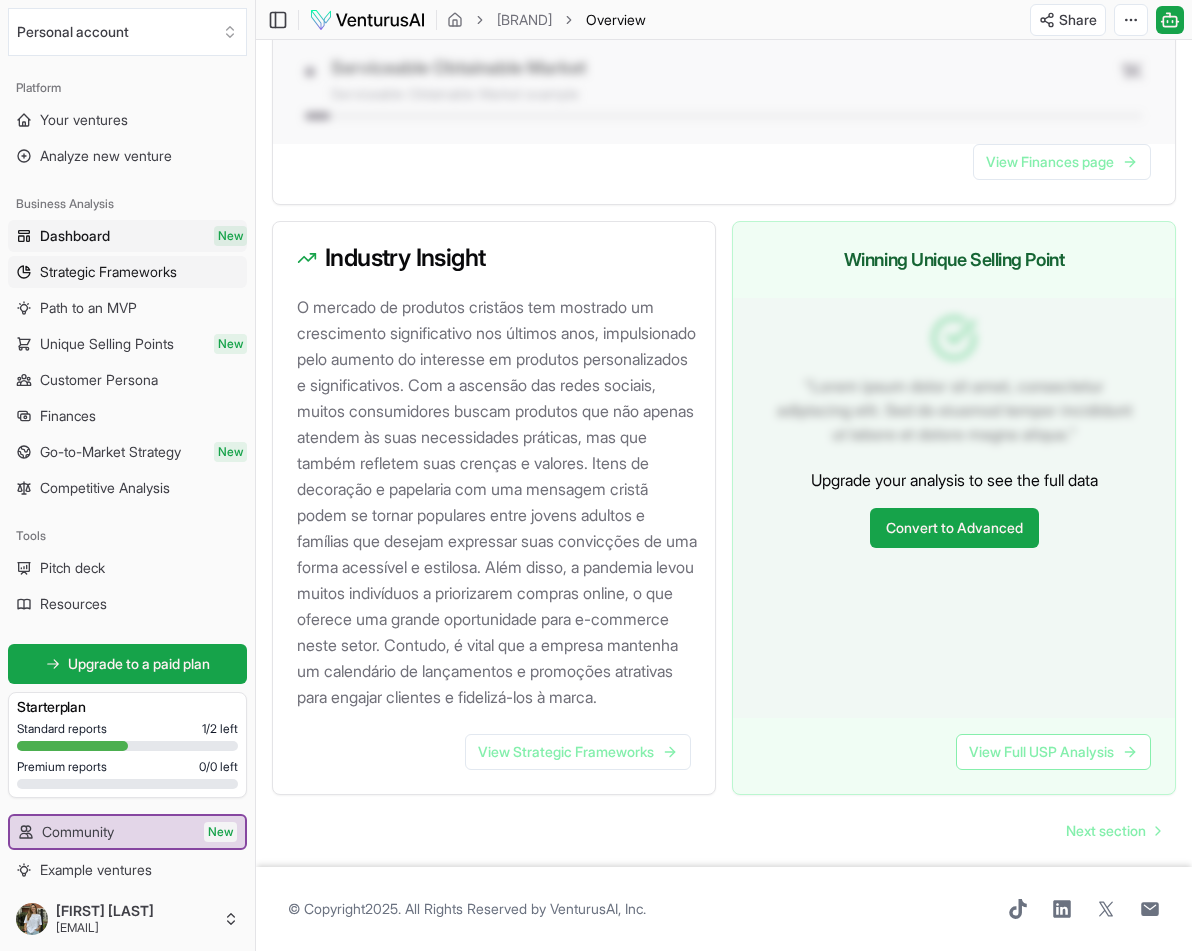 click on "Strategic Frameworks" at bounding box center [127, 272] 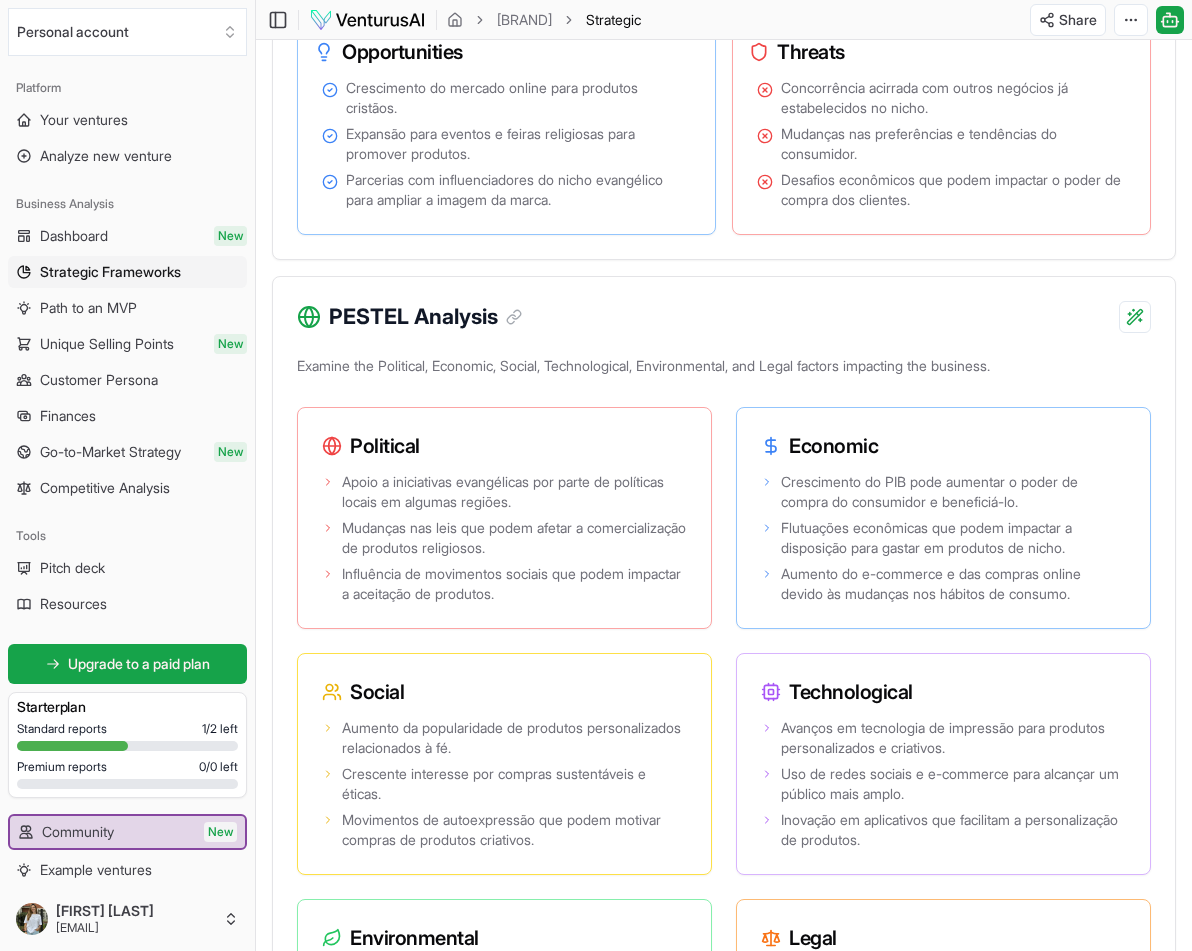 scroll, scrollTop: 1784, scrollLeft: 0, axis: vertical 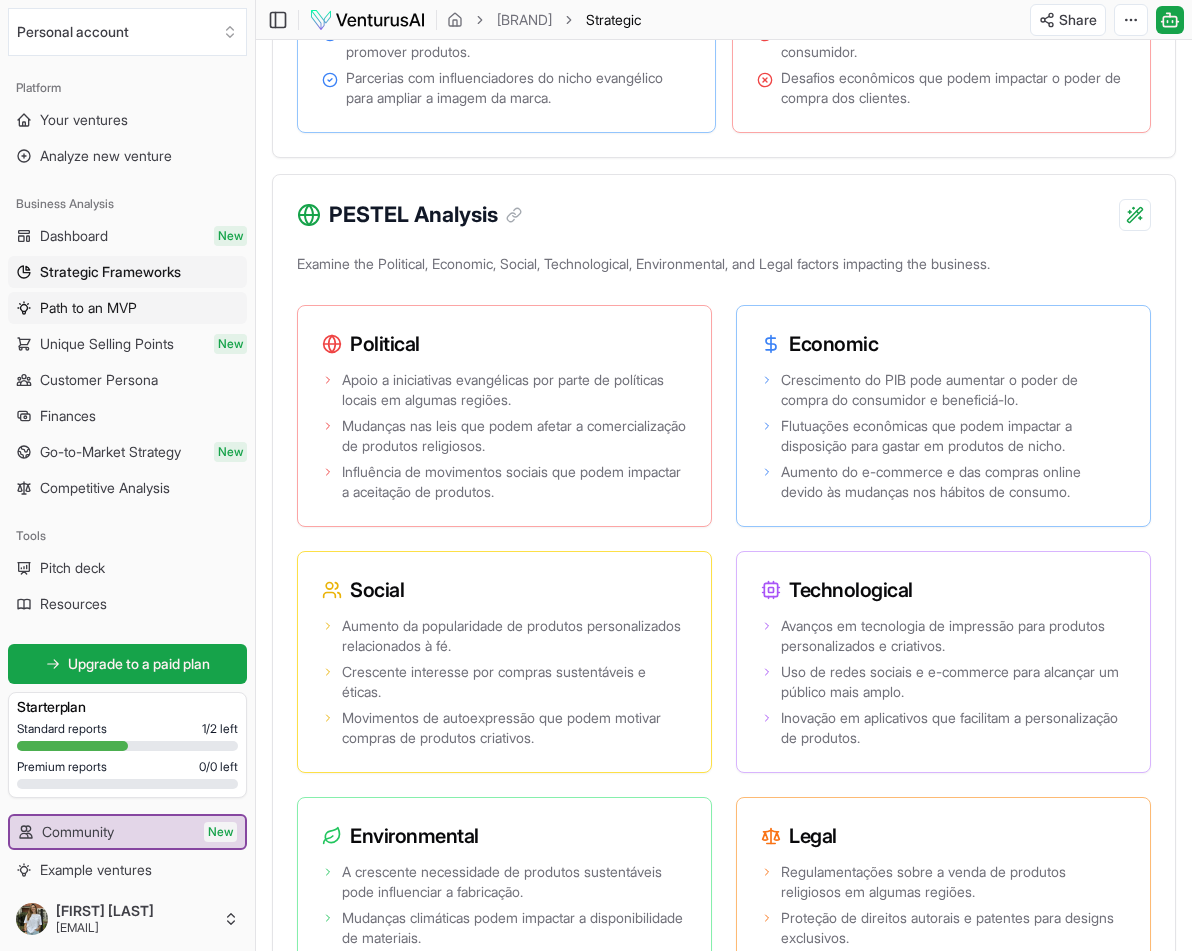 click on "Path to an MVP" at bounding box center (88, 308) 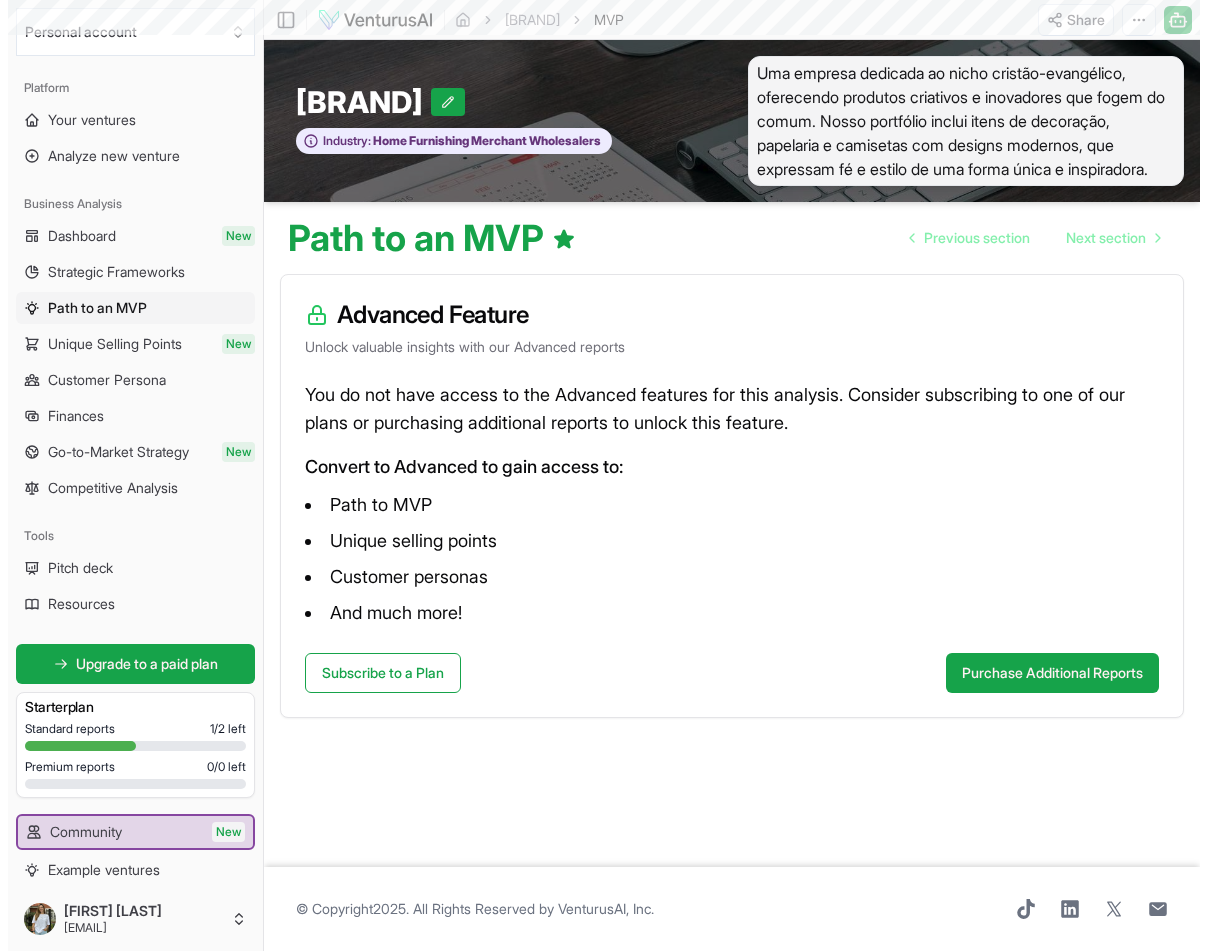 scroll, scrollTop: 0, scrollLeft: 0, axis: both 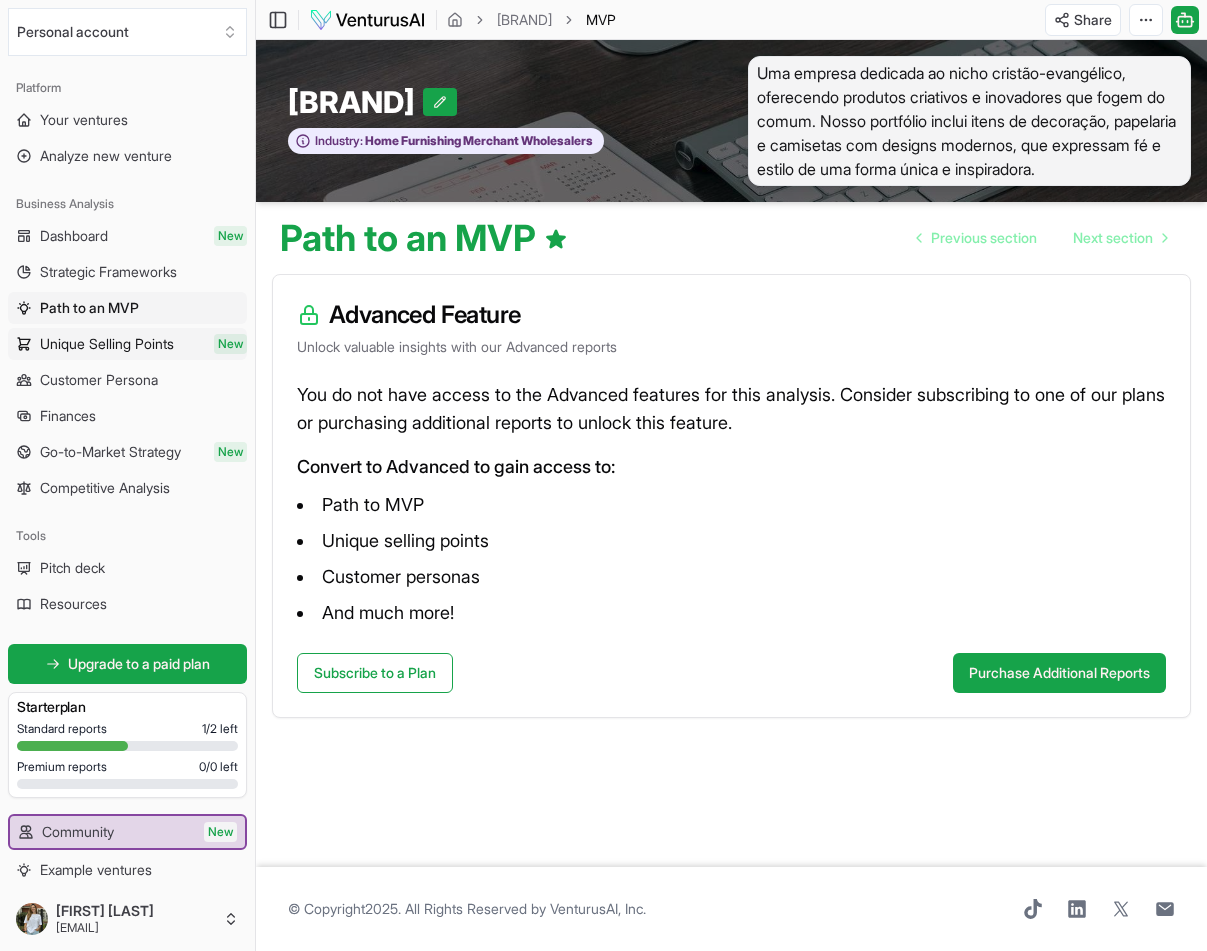click on "Unique Selling Points" at bounding box center [107, 344] 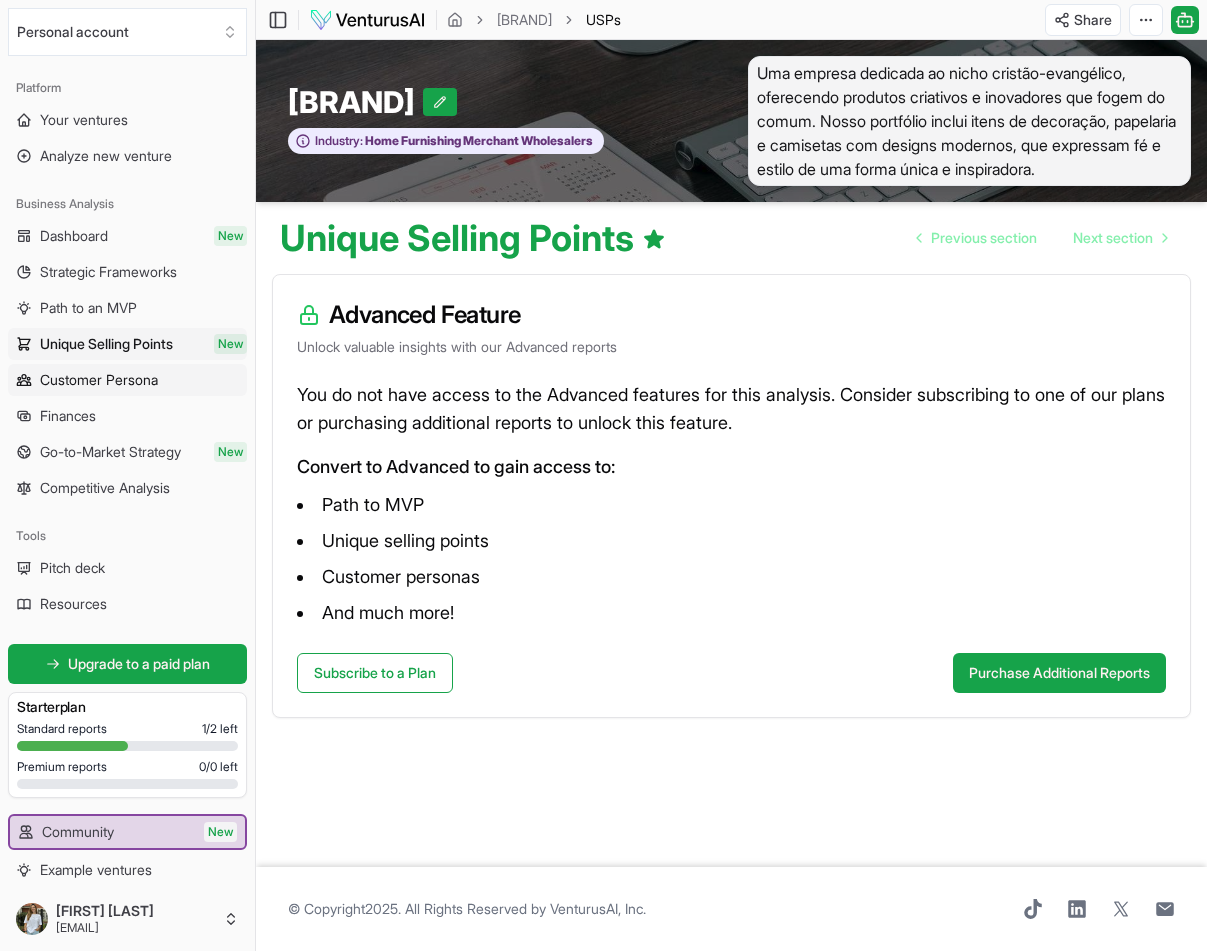 click on "Customer Persona" at bounding box center [99, 380] 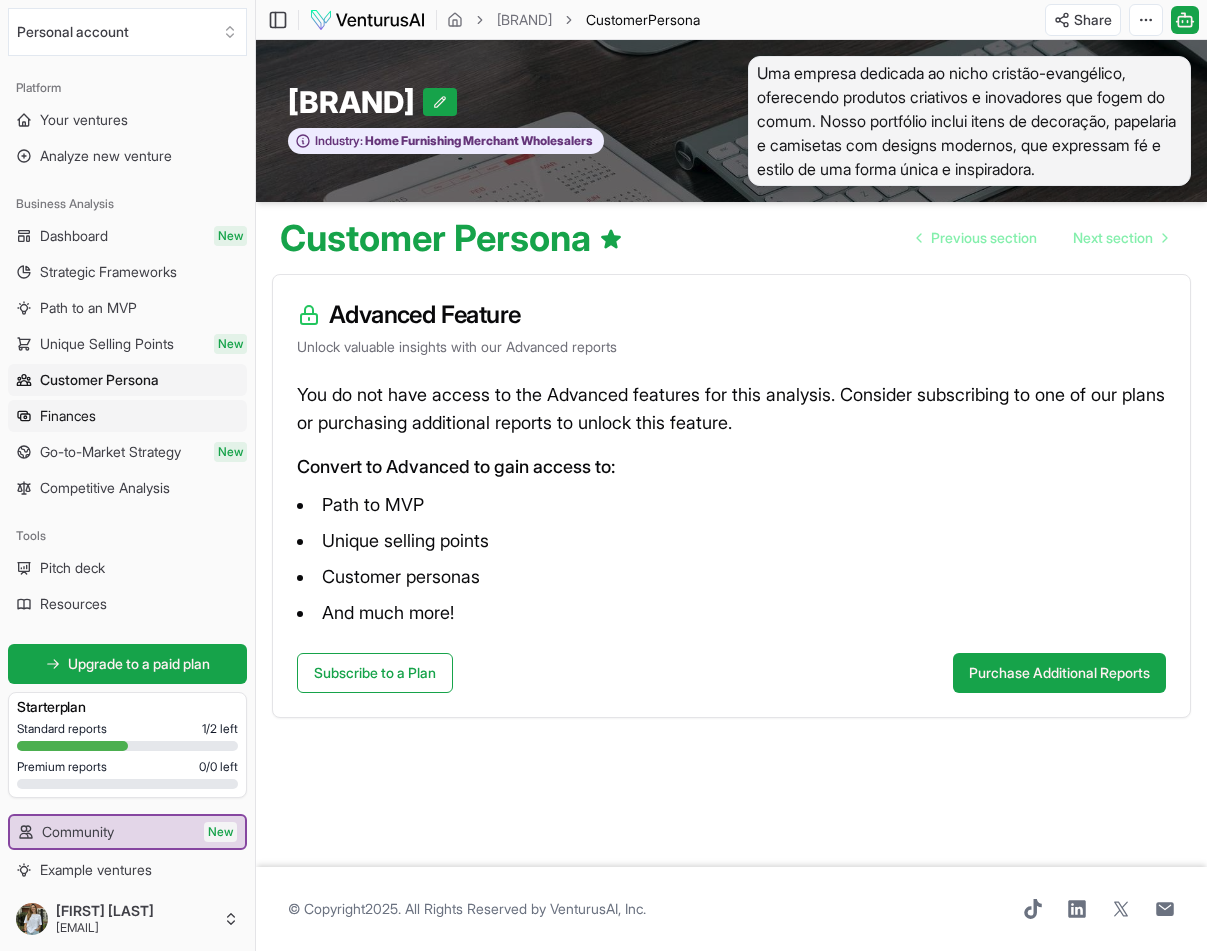 click on "Finances" at bounding box center (127, 416) 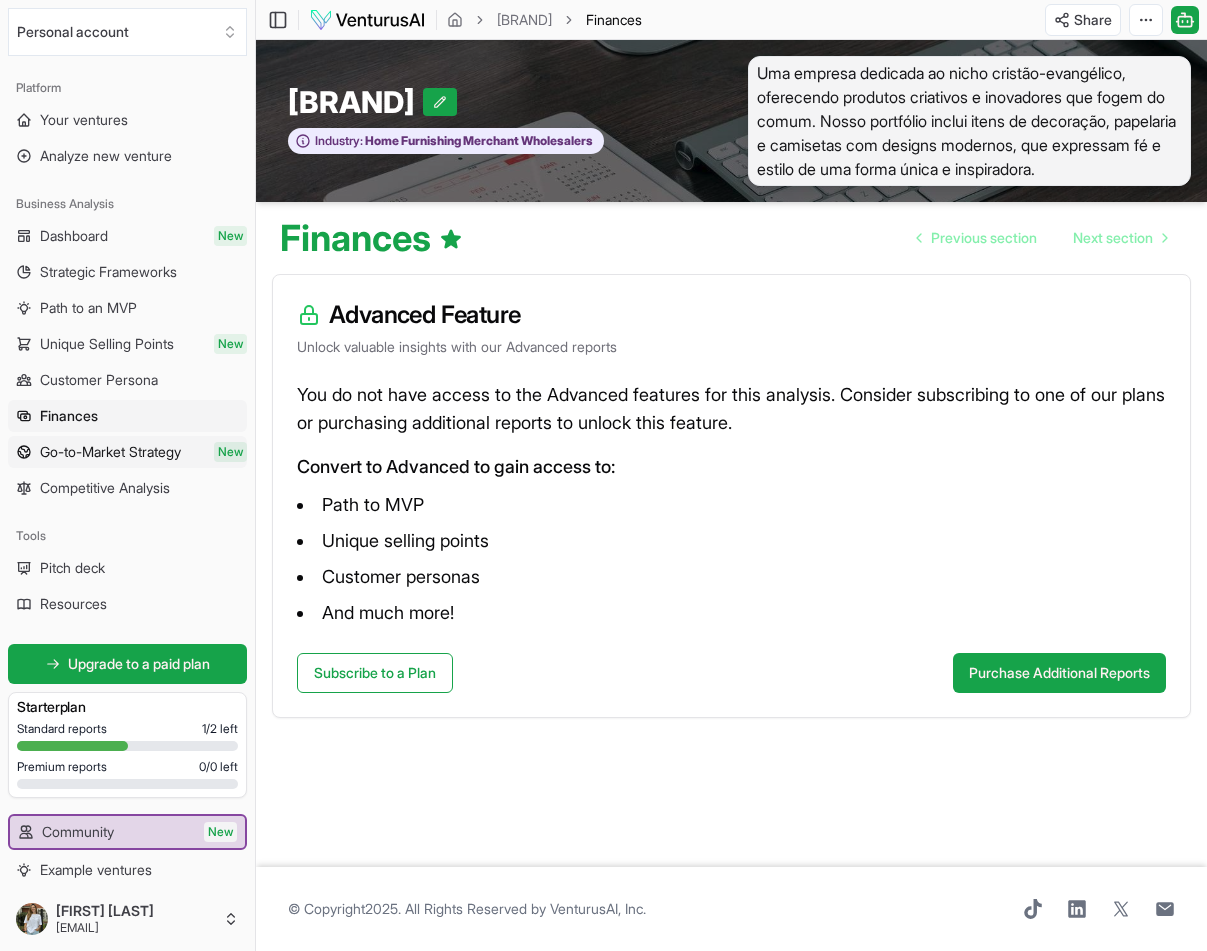click on "Go-to-Market Strategy New" at bounding box center [127, 452] 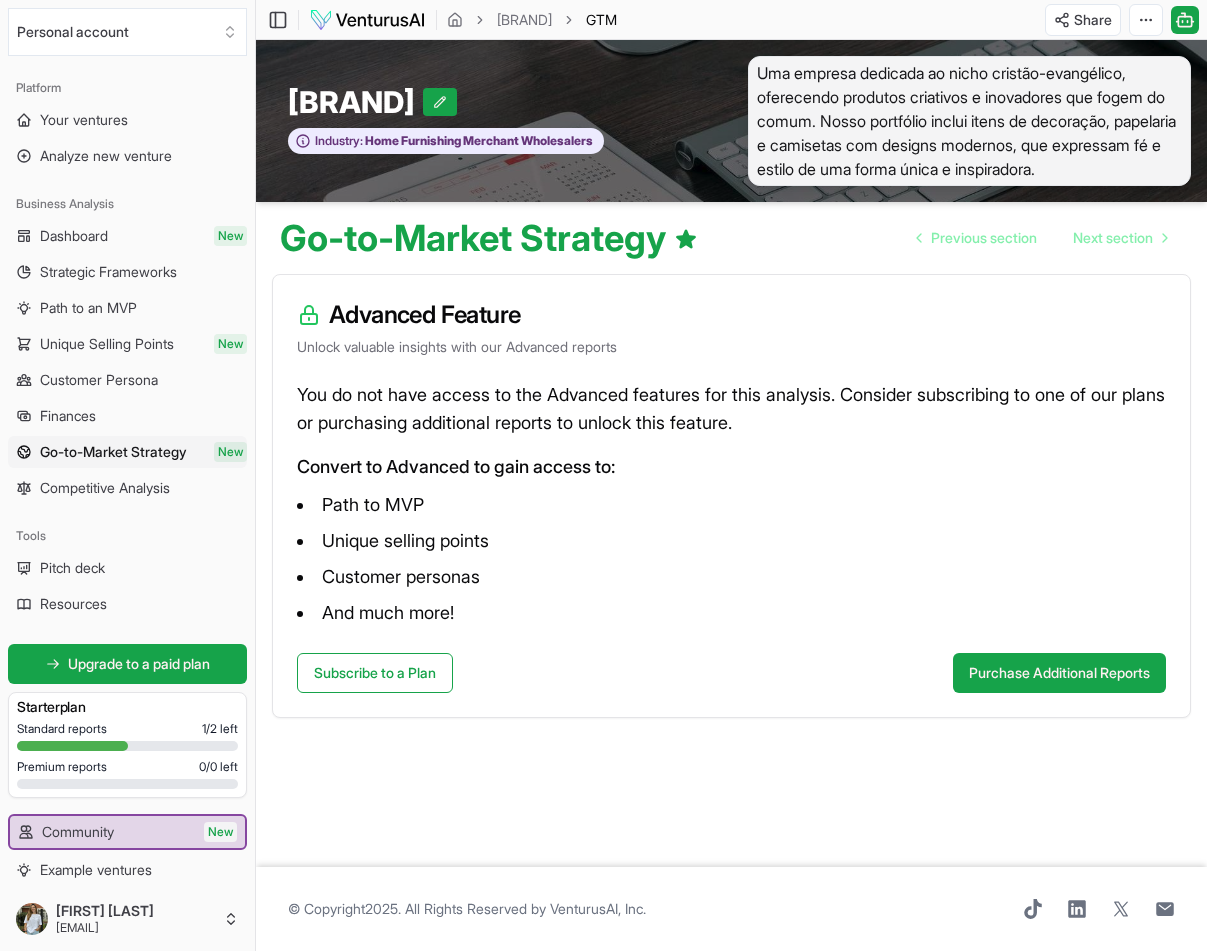 click on "Competitive Analysis" at bounding box center [105, 488] 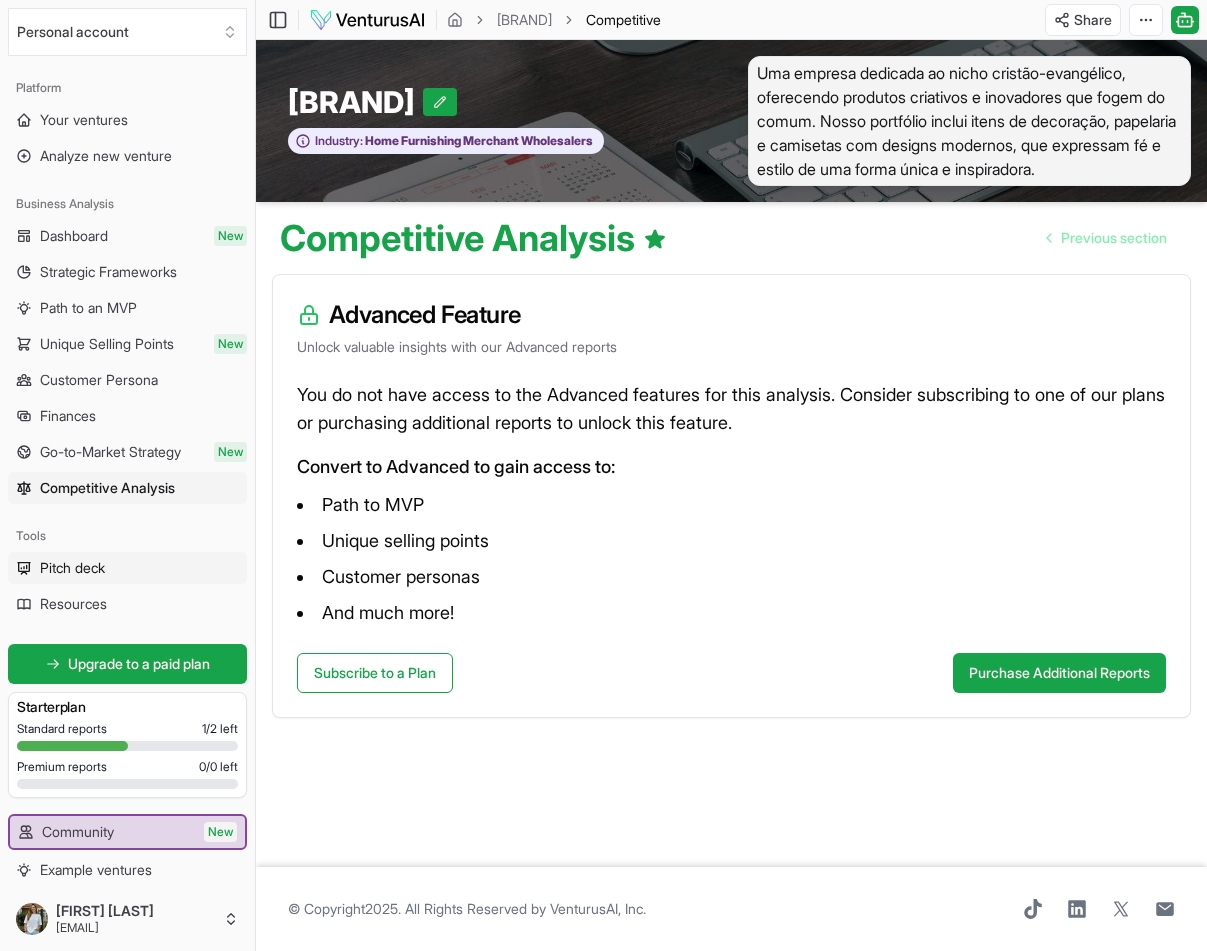click on "Pitch deck" at bounding box center [72, 568] 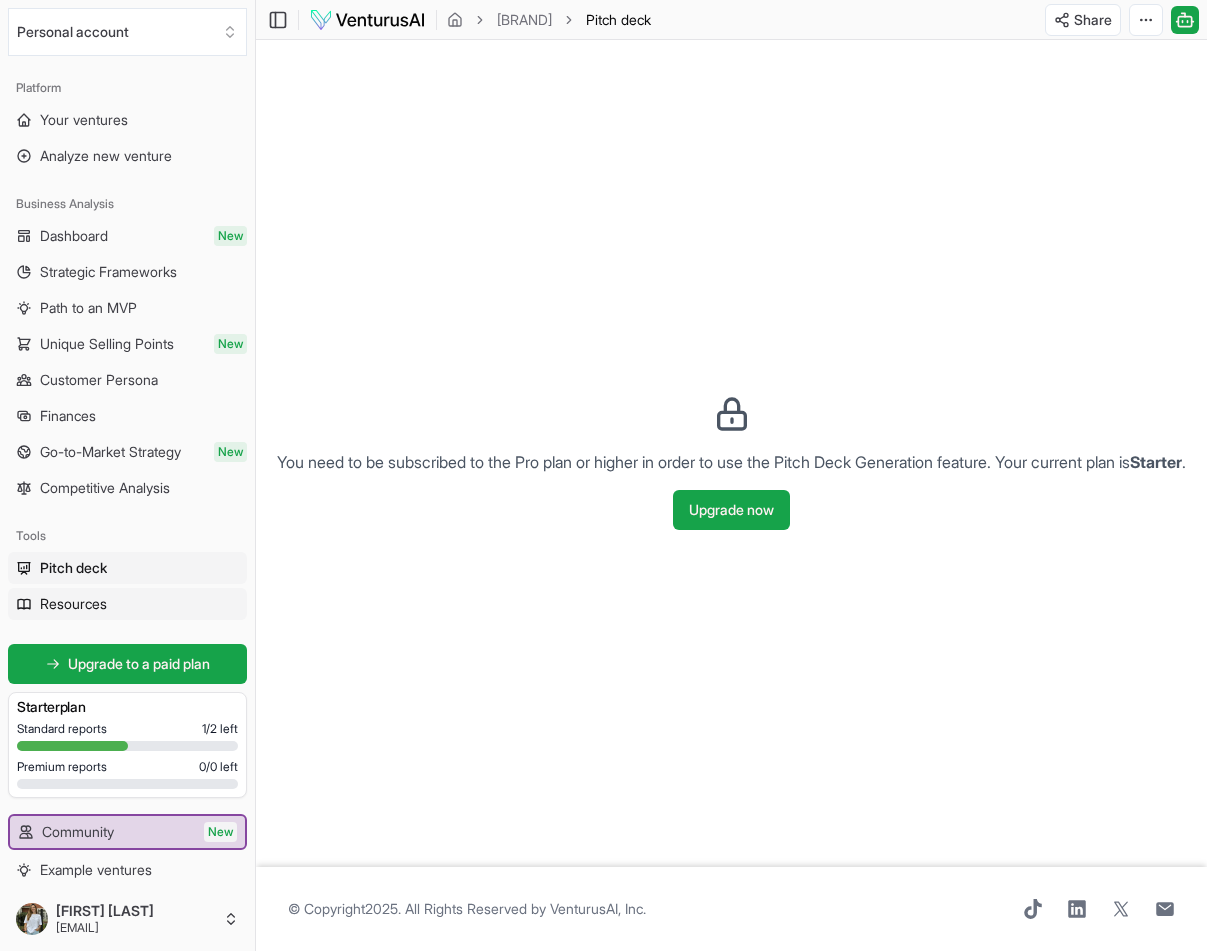 click on "Resources" at bounding box center [127, 604] 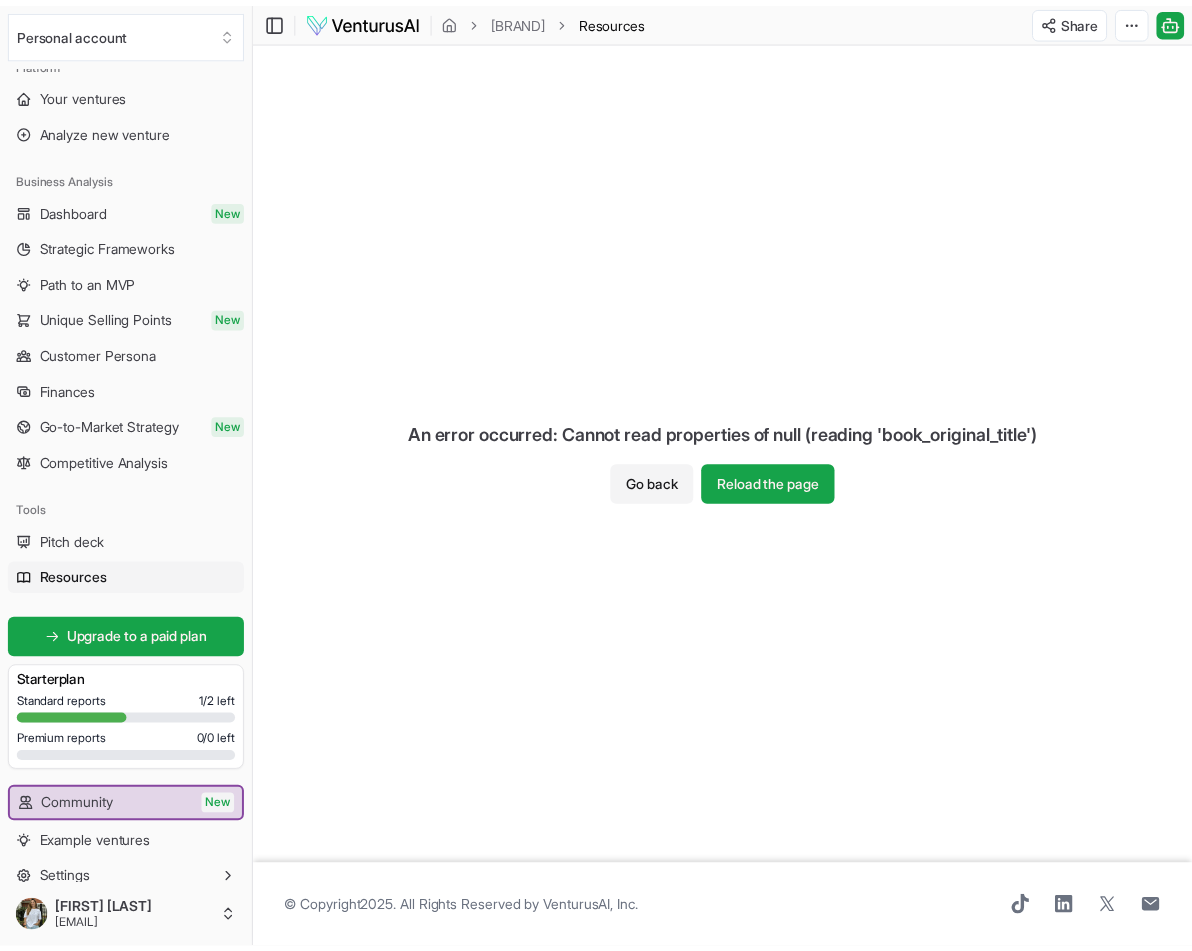 scroll, scrollTop: 0, scrollLeft: 0, axis: both 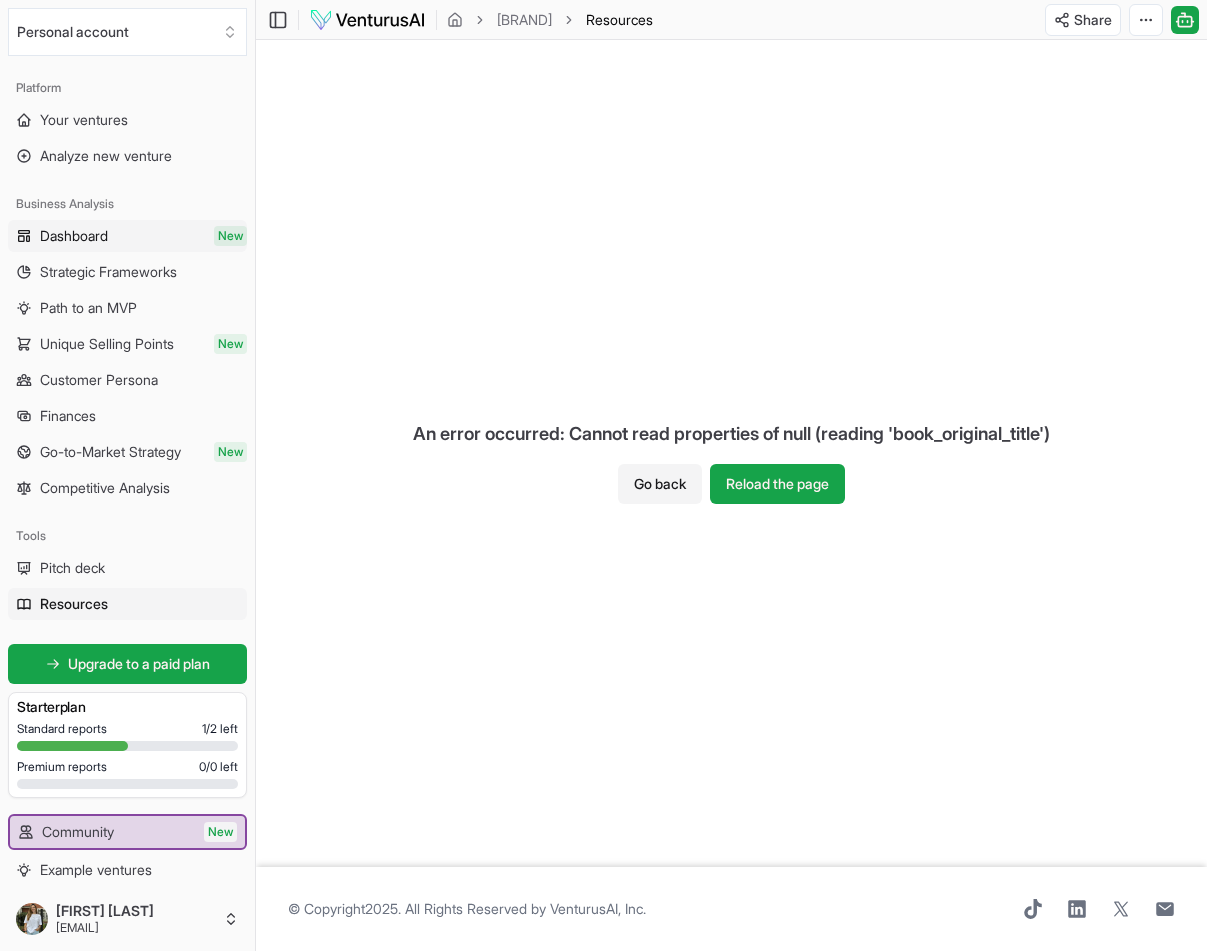 click on "Dashboard" at bounding box center [74, 236] 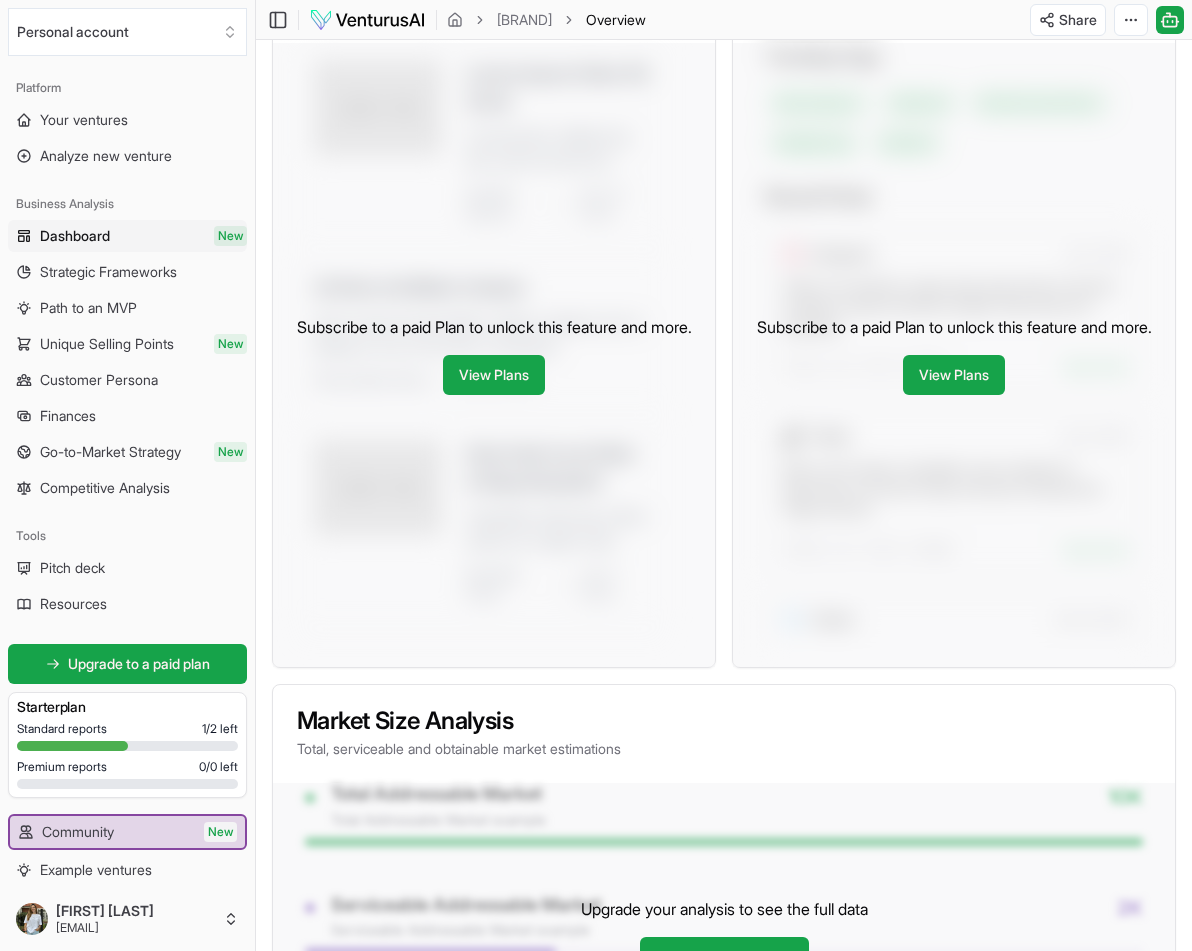 scroll, scrollTop: 52, scrollLeft: 0, axis: vertical 